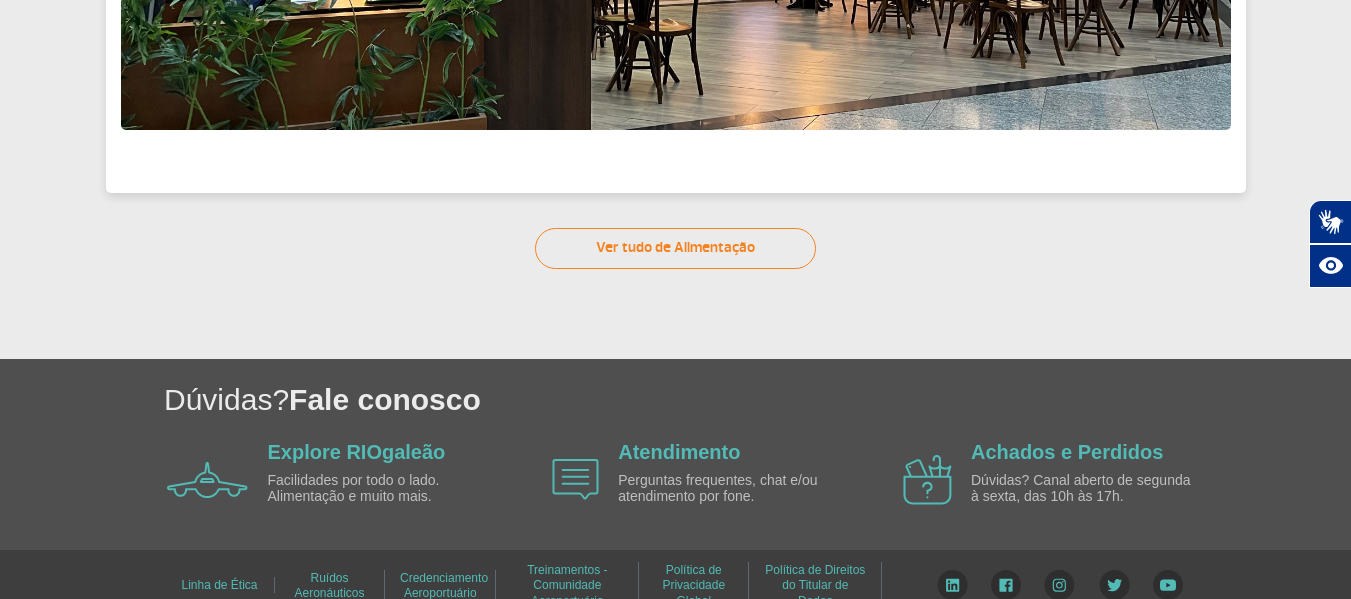 scroll, scrollTop: 866, scrollLeft: 0, axis: vertical 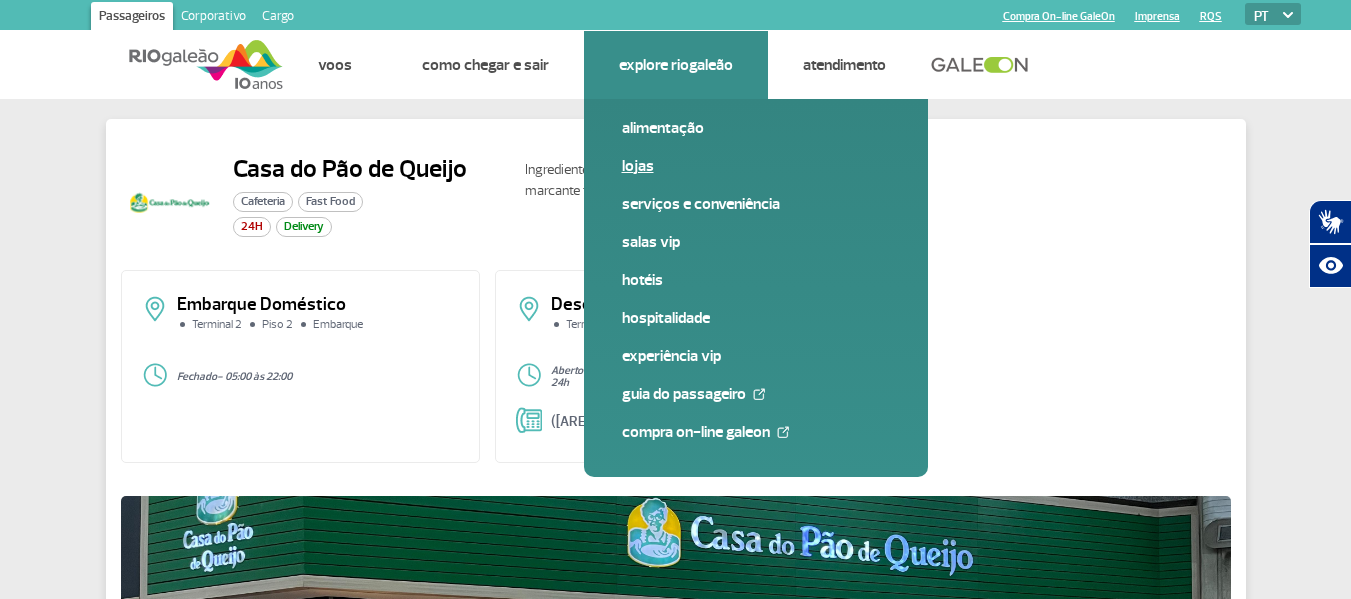 click on "Lojas" at bounding box center (756, 166) 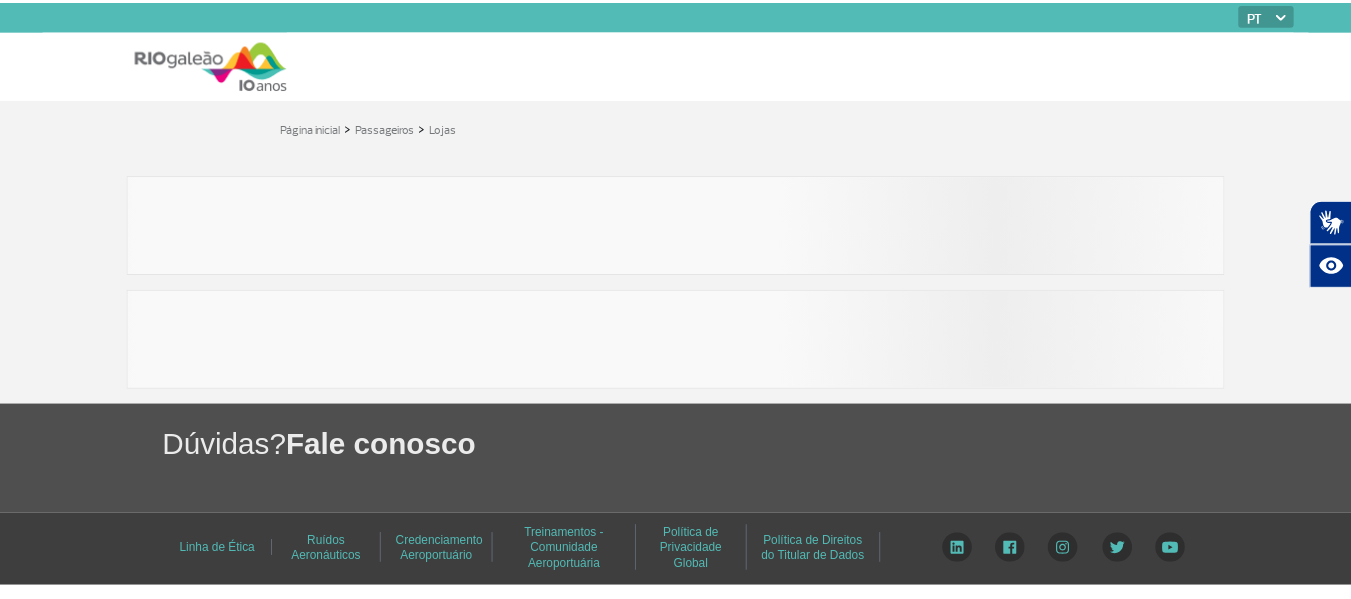 scroll, scrollTop: 0, scrollLeft: 0, axis: both 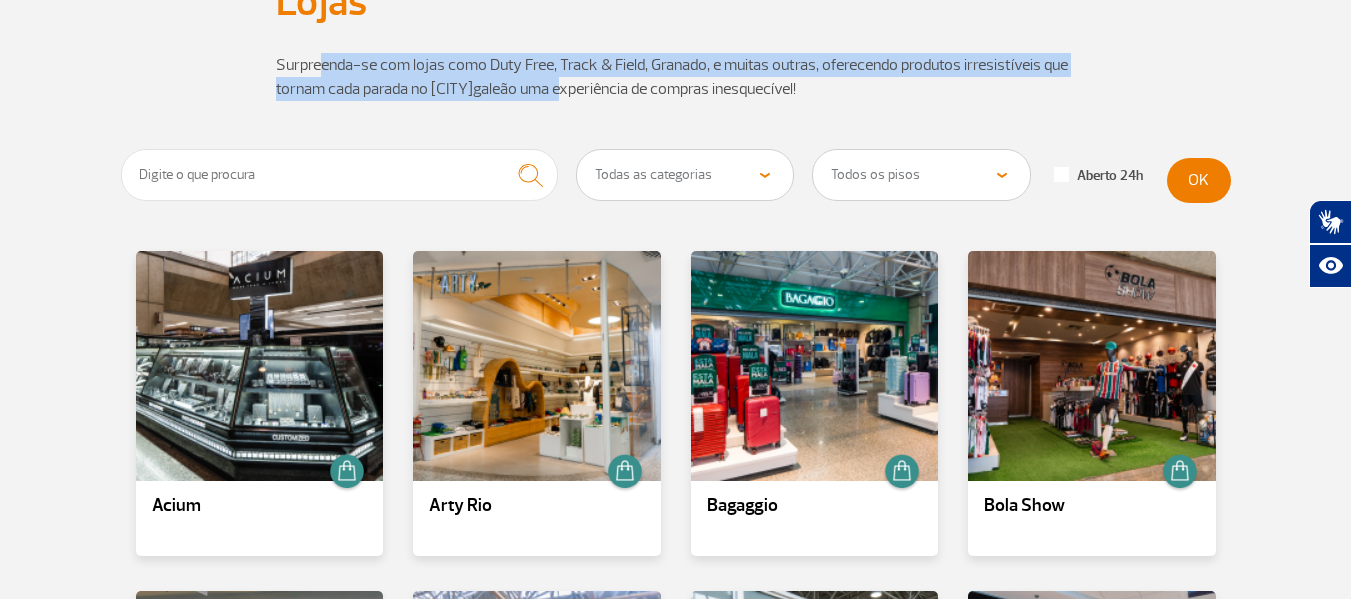 drag, startPoint x: 325, startPoint y: 76, endPoint x: 609, endPoint y: 81, distance: 284.044 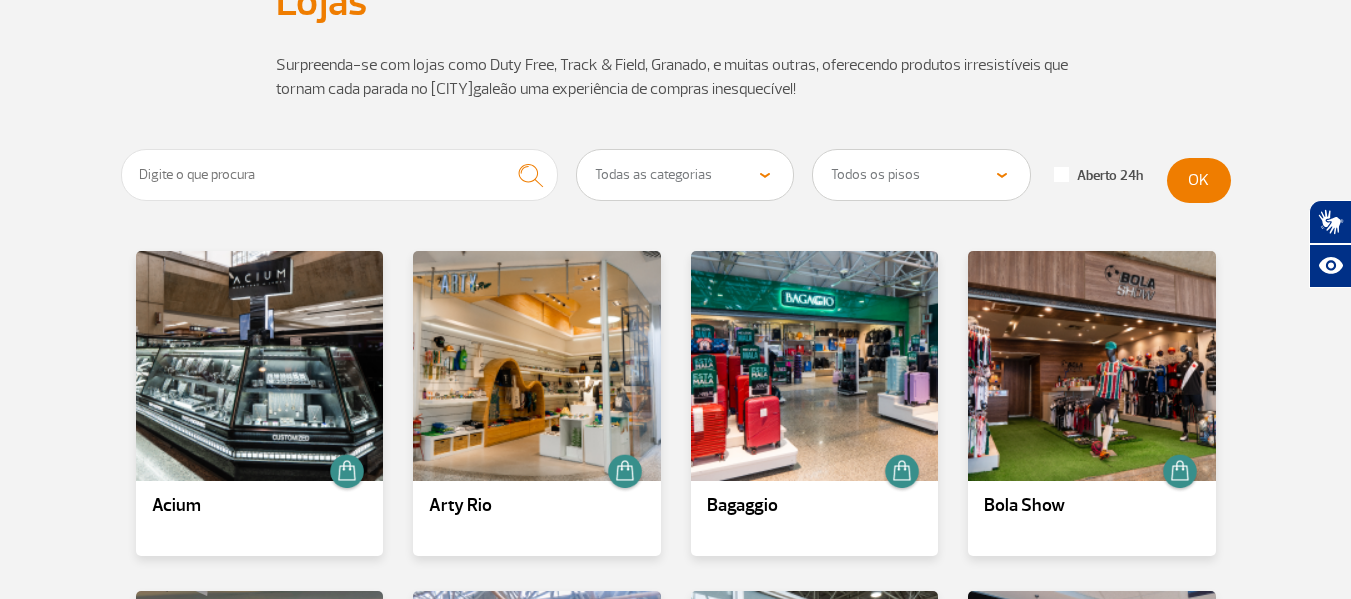 click on "Surpreenda-se com lojas como Duty Free, Track & Field, Granado, e muitas outras, oferecendo produtos irresistíveis que tornam cada parada no [CITY]galeão uma experiência de compras inesquecível!" at bounding box center [676, 77] 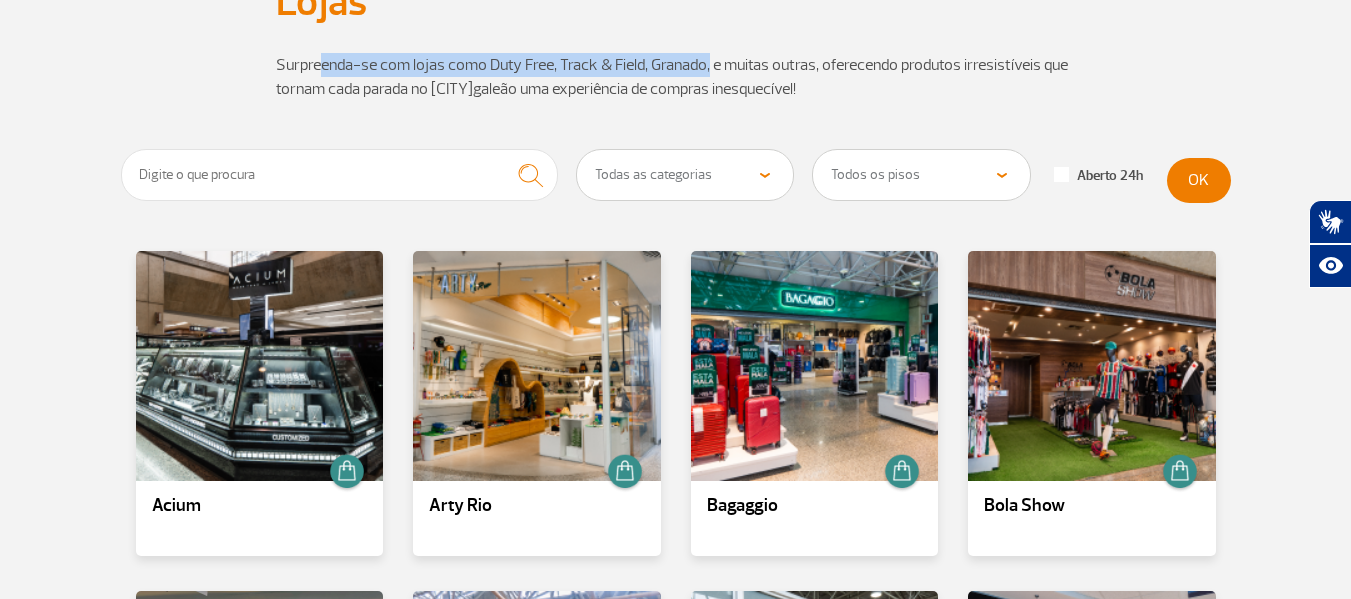 drag, startPoint x: 322, startPoint y: 69, endPoint x: 728, endPoint y: 77, distance: 406.0788 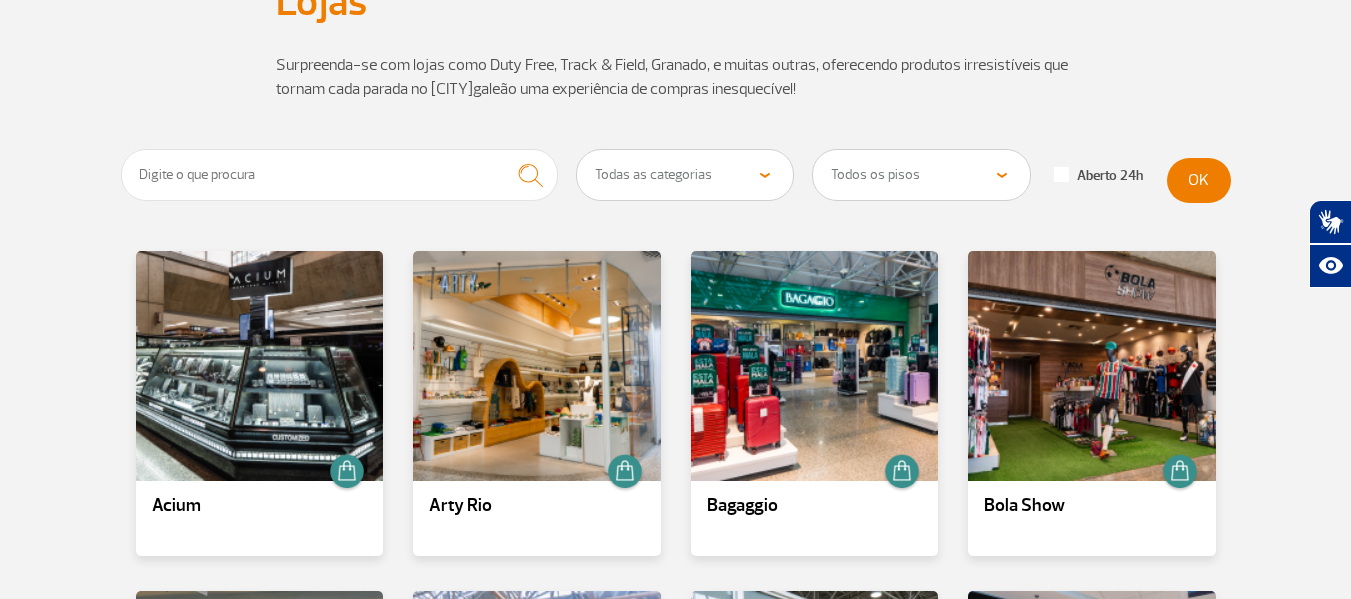 click on "Surpreenda-se com lojas como Duty Free, Track & Field, Granado, e muitas outras, oferecendo produtos irresistíveis que tornam cada parada no [CITY]galeão uma experiência de compras inesquecível!" at bounding box center (676, 77) 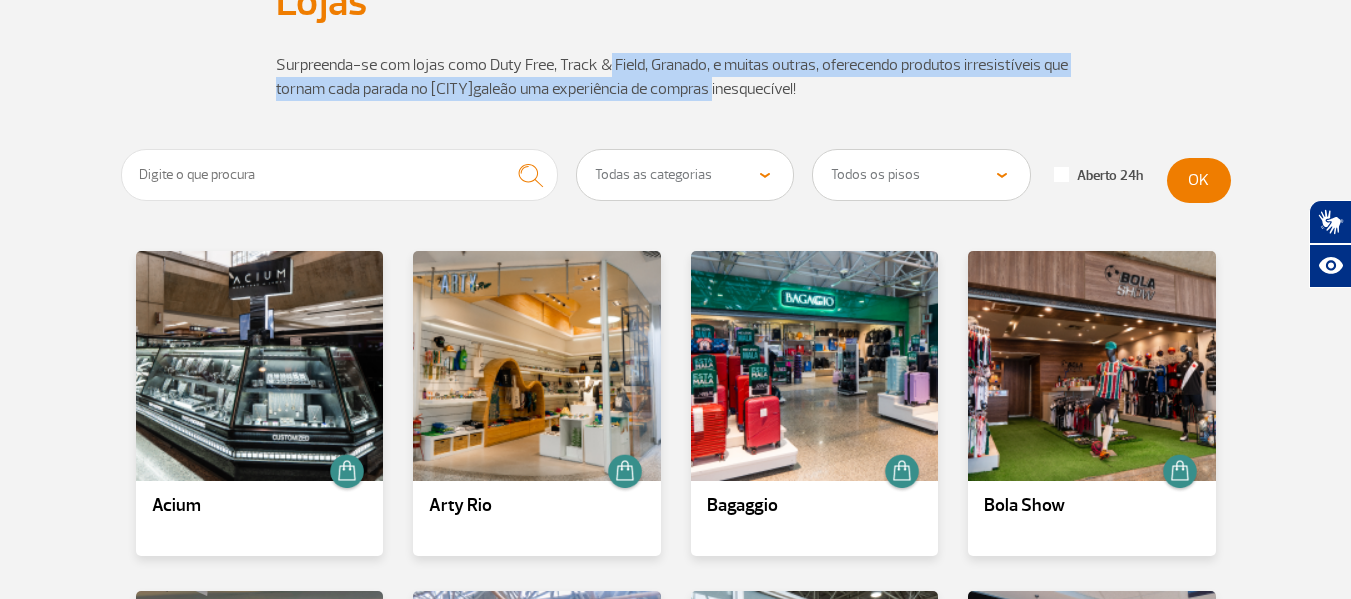 drag, startPoint x: 607, startPoint y: 66, endPoint x: 787, endPoint y: 80, distance: 180.54362 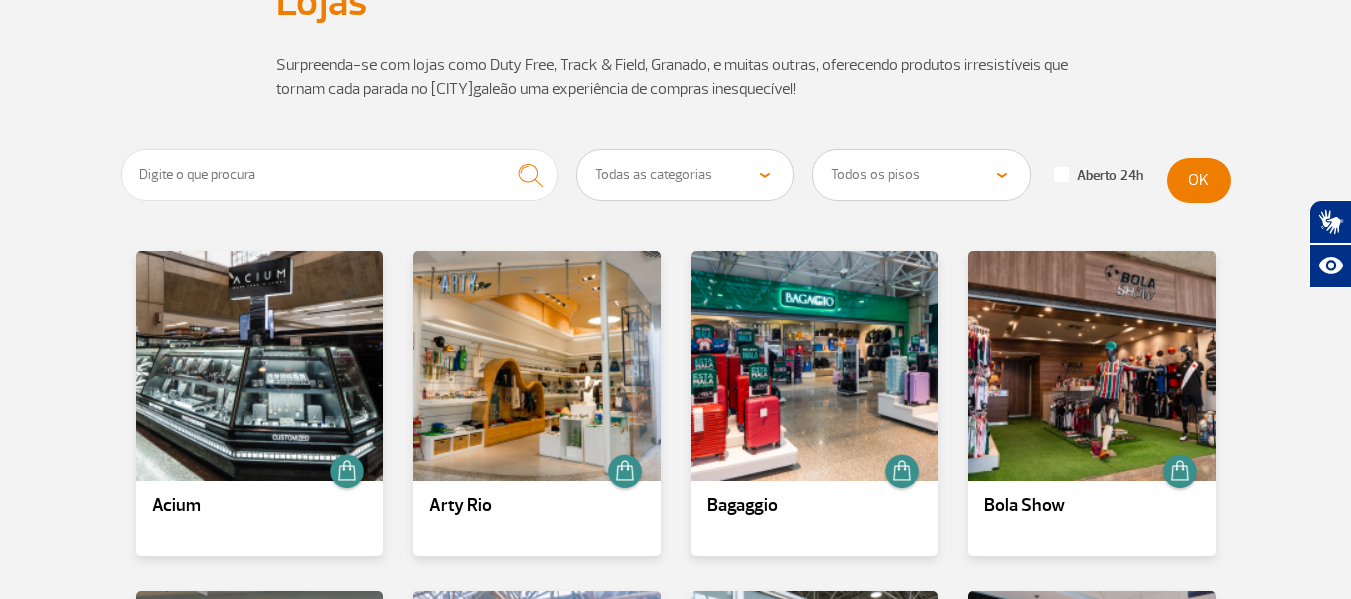 click on "Surpreenda-se com lojas como Duty Free, Track & Field, Granado, e muitas outras, oferecendo produtos irresistíveis que tornam cada parada no [CITY]galeão uma experiência de compras inesquecível!" at bounding box center [676, 77] 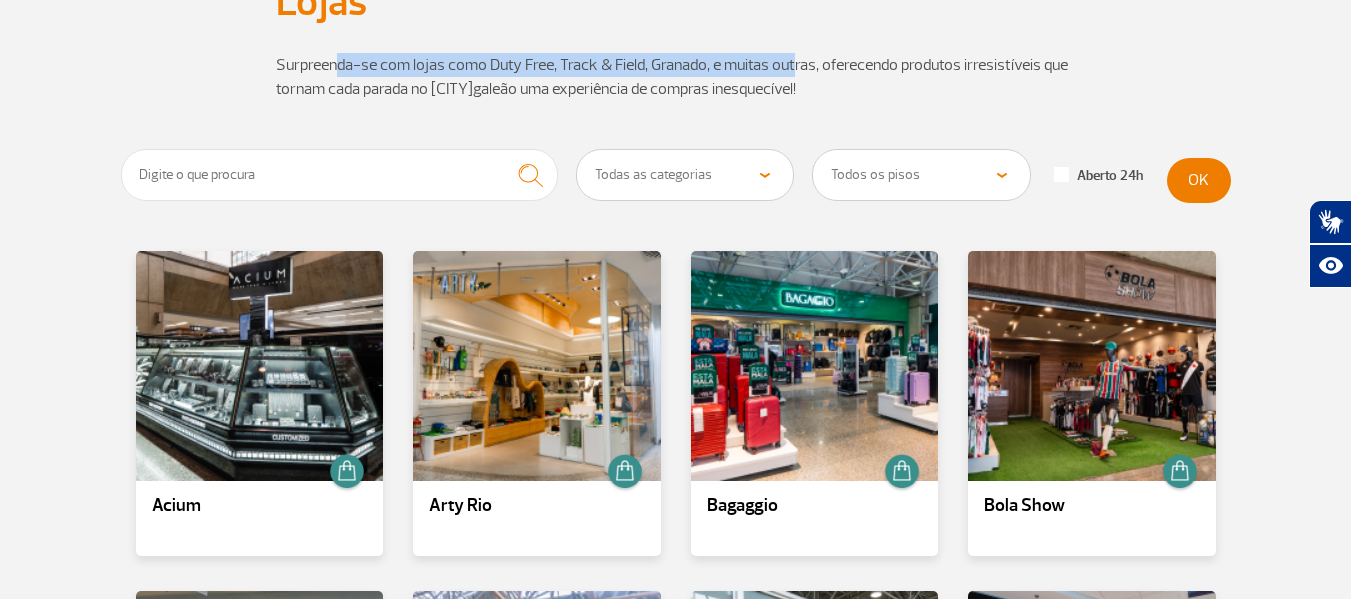 drag, startPoint x: 340, startPoint y: 73, endPoint x: 794, endPoint y: 73, distance: 454 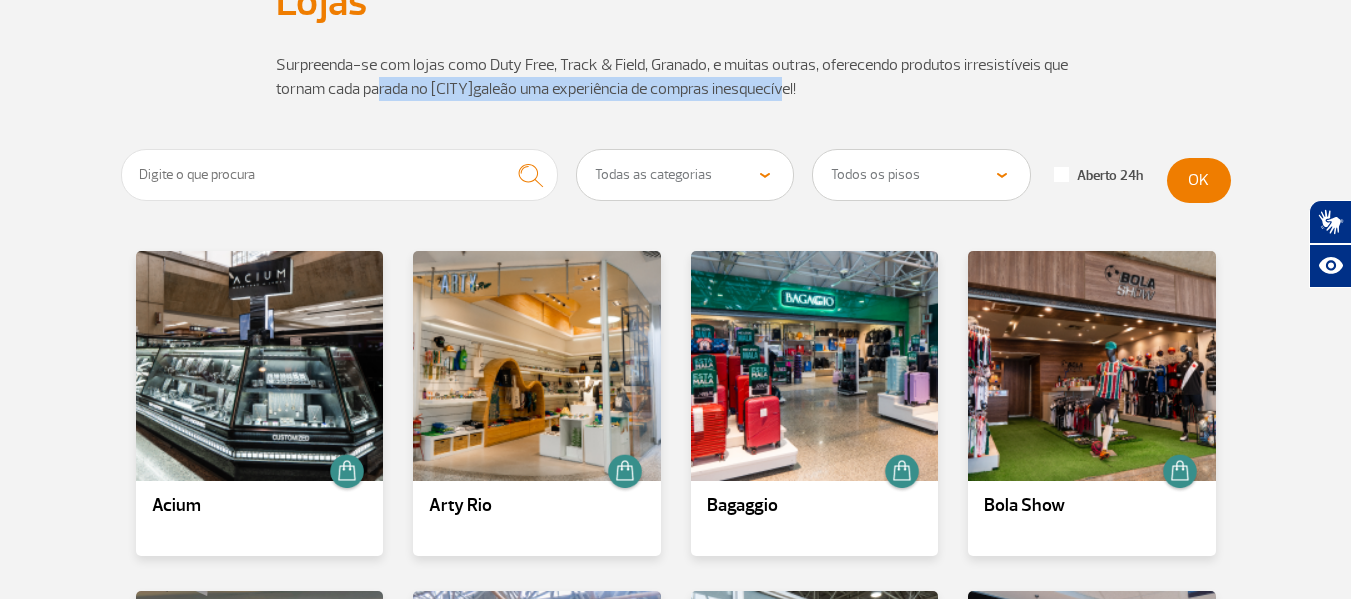 drag, startPoint x: 377, startPoint y: 79, endPoint x: 848, endPoint y: 85, distance: 471.0382 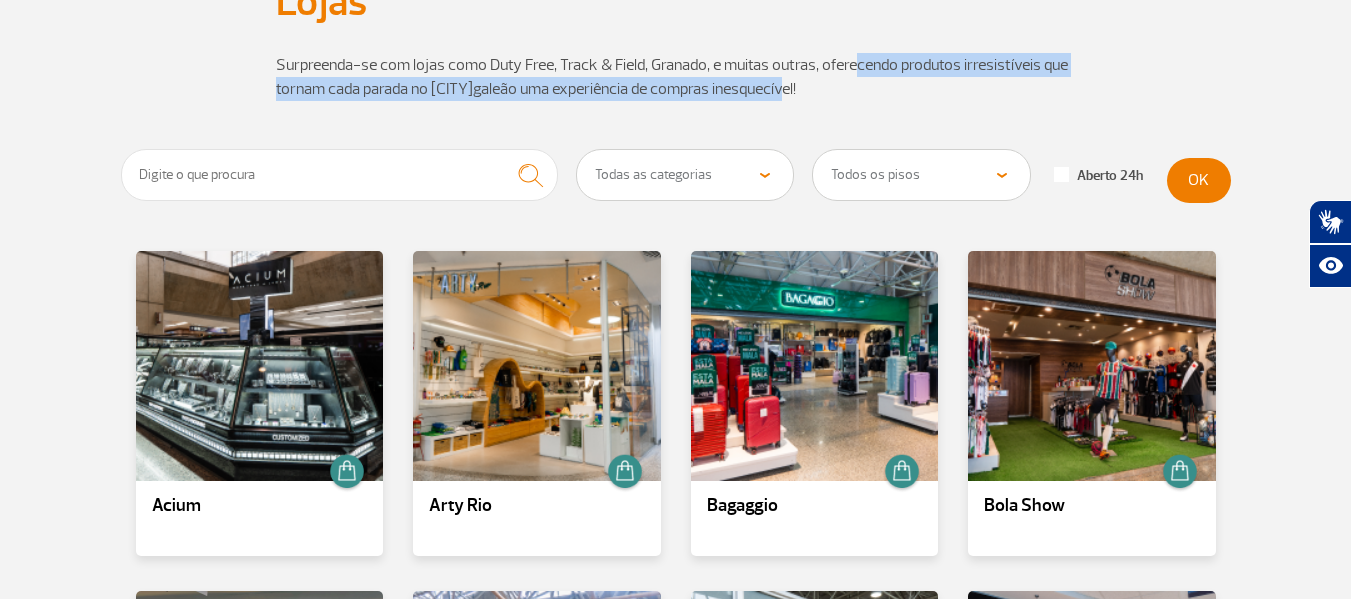 drag, startPoint x: 853, startPoint y: 71, endPoint x: 864, endPoint y: 86, distance: 18.601076 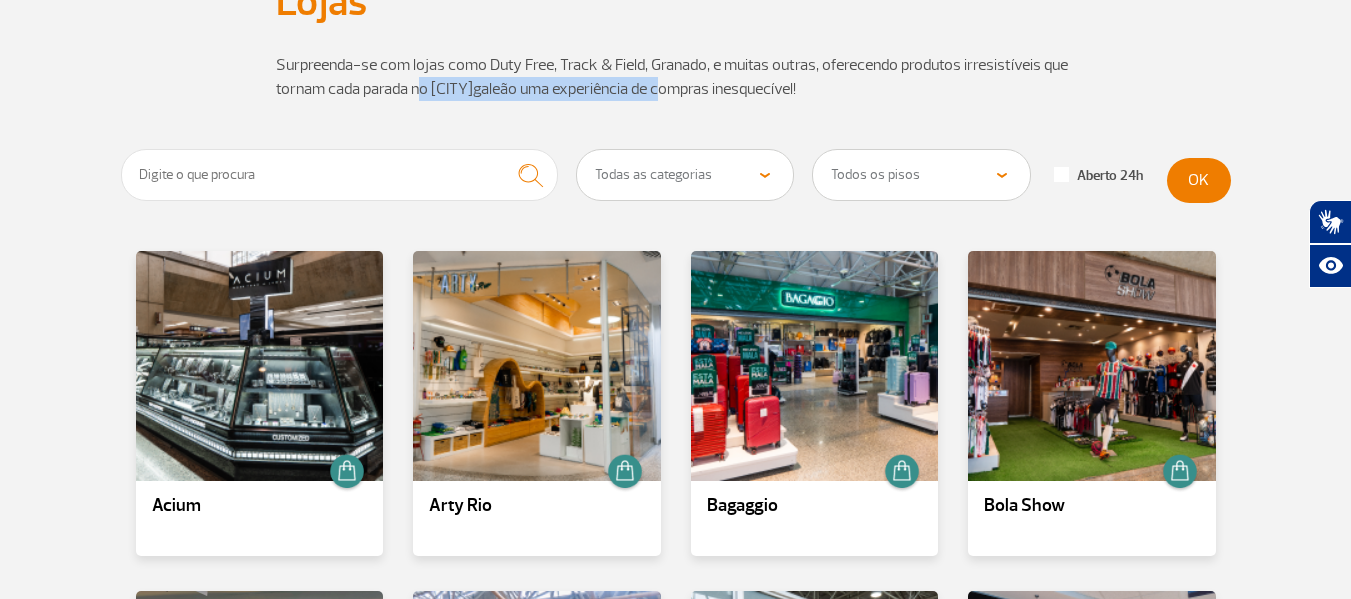 drag, startPoint x: 422, startPoint y: 93, endPoint x: 864, endPoint y: 93, distance: 442 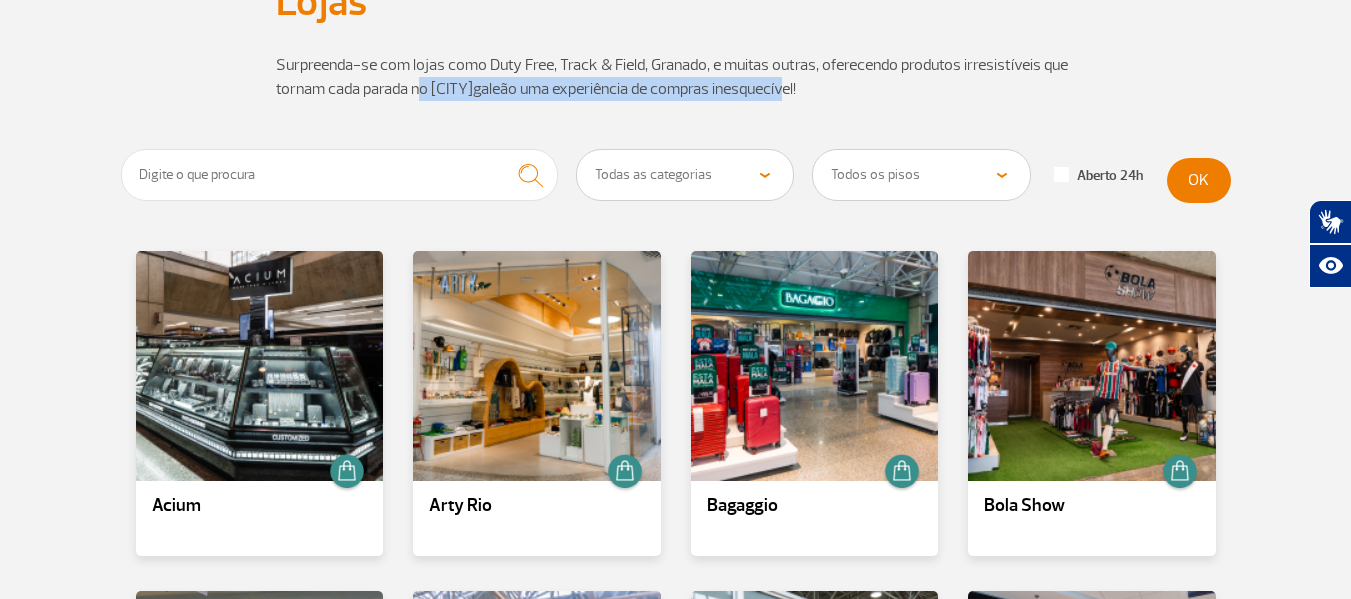 click on "Surpreenda-se com lojas como Duty Free, Track & Field, Granado, e muitas outras, oferecendo produtos irresistíveis que tornam cada parada no [CITY]galeão uma experiência de compras inesquecível!" at bounding box center [676, 77] 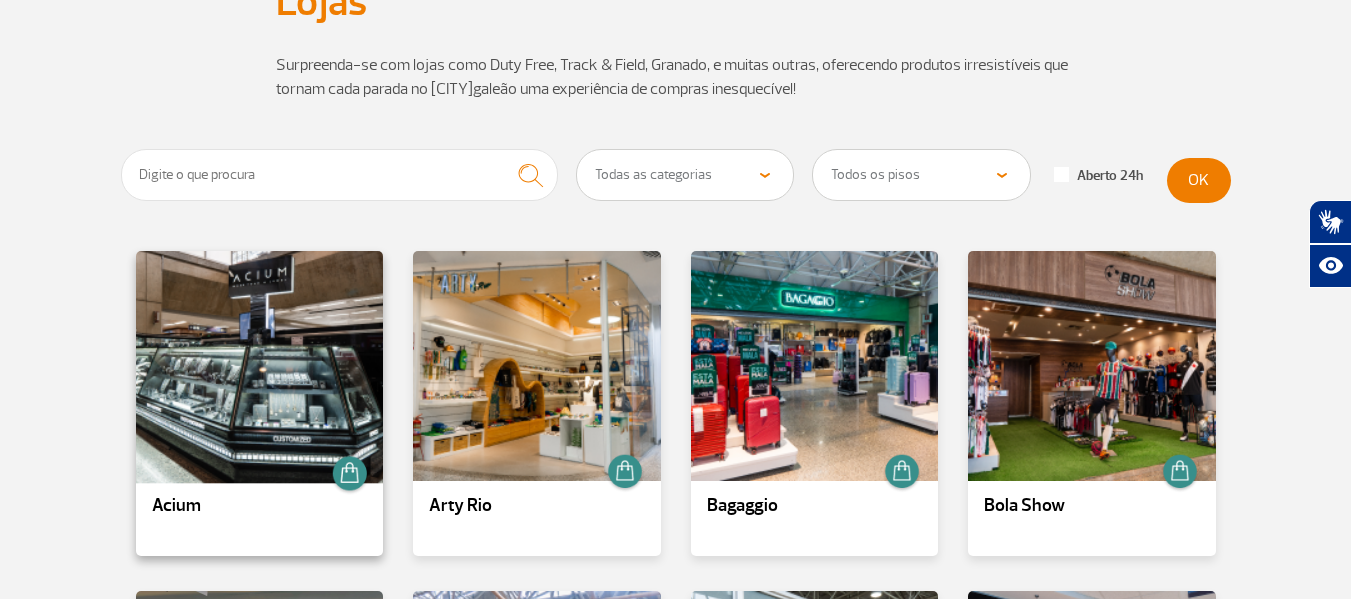 scroll, scrollTop: 400, scrollLeft: 0, axis: vertical 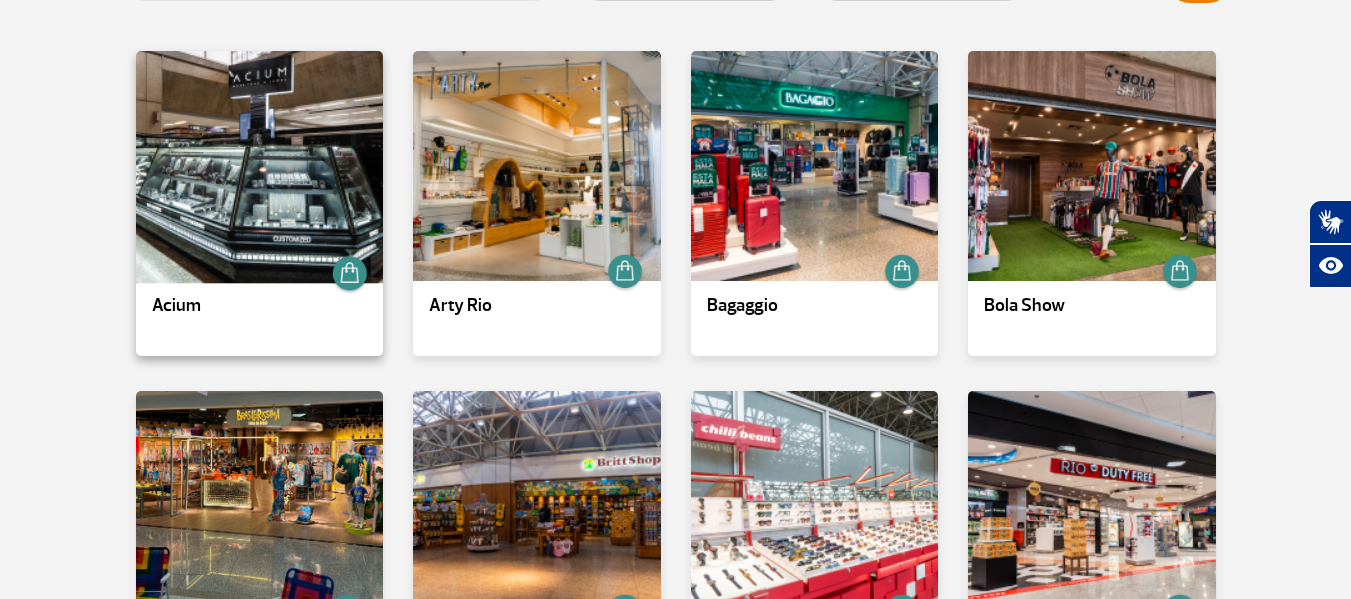 click at bounding box center (259, 166) 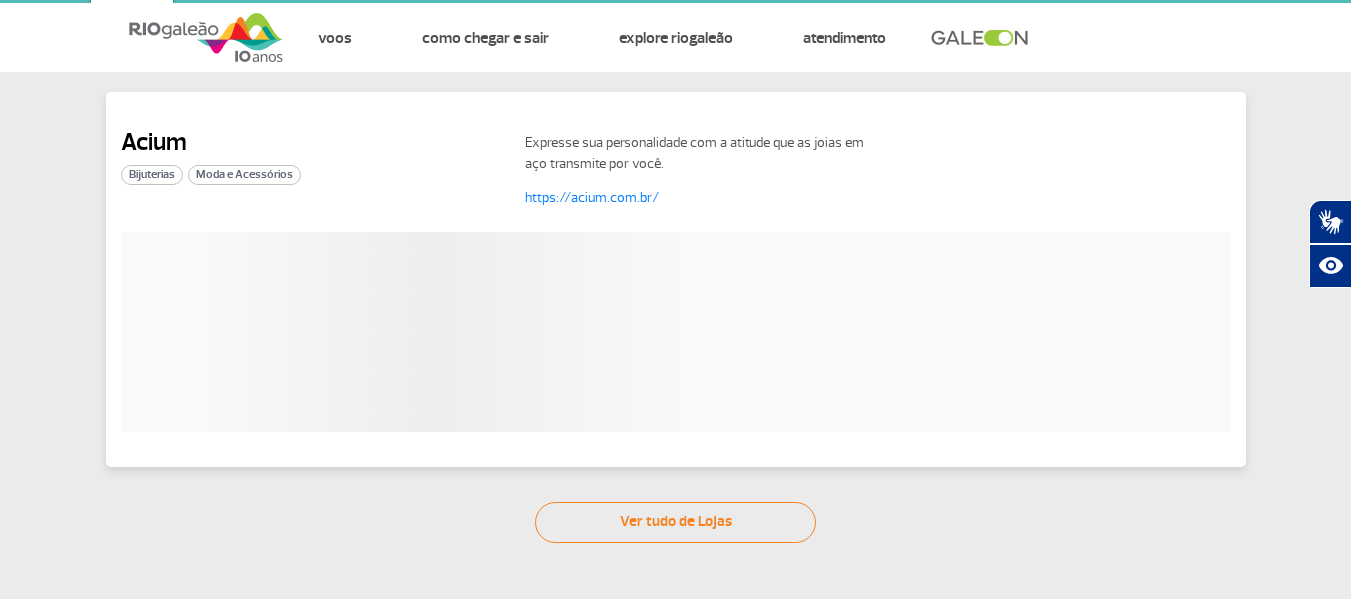 scroll, scrollTop: 25, scrollLeft: 0, axis: vertical 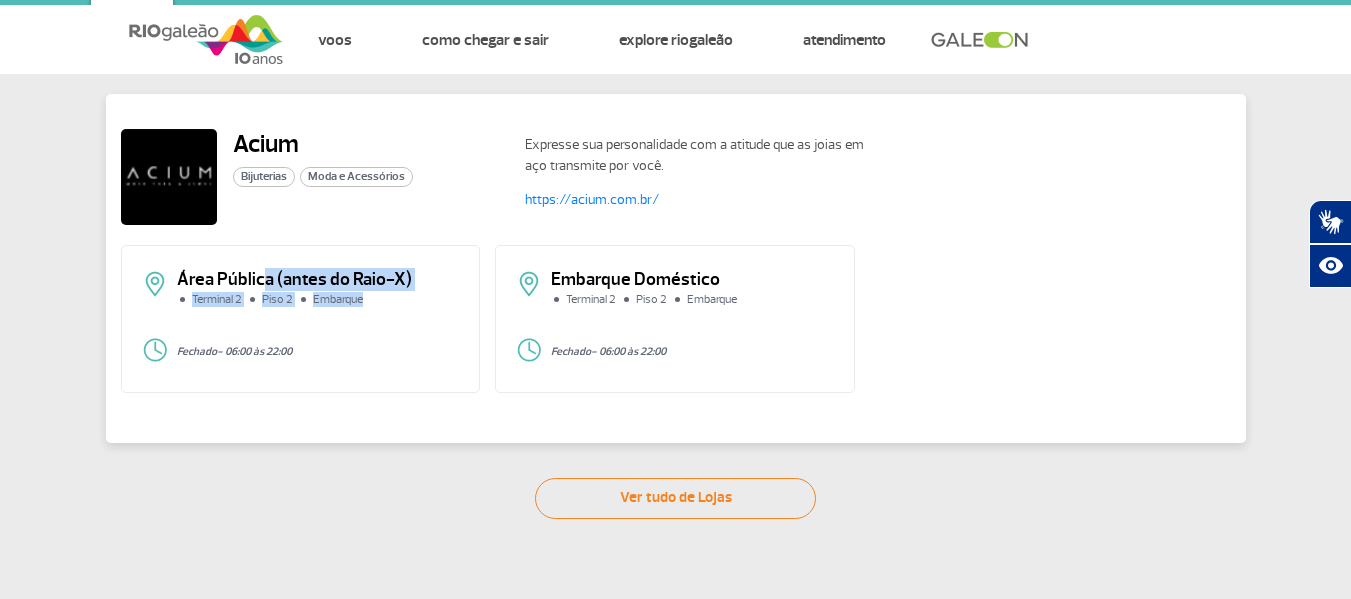 drag, startPoint x: 260, startPoint y: 273, endPoint x: 370, endPoint y: 308, distance: 115.43397 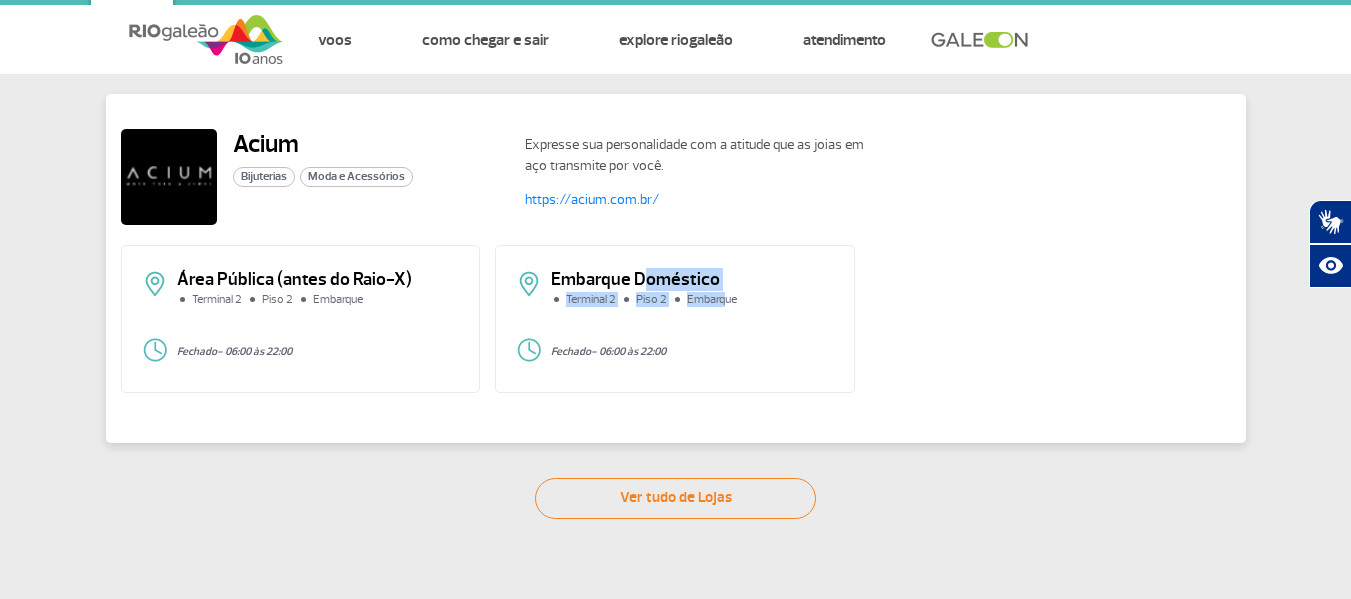 drag, startPoint x: 645, startPoint y: 284, endPoint x: 727, endPoint y: 321, distance: 89.961105 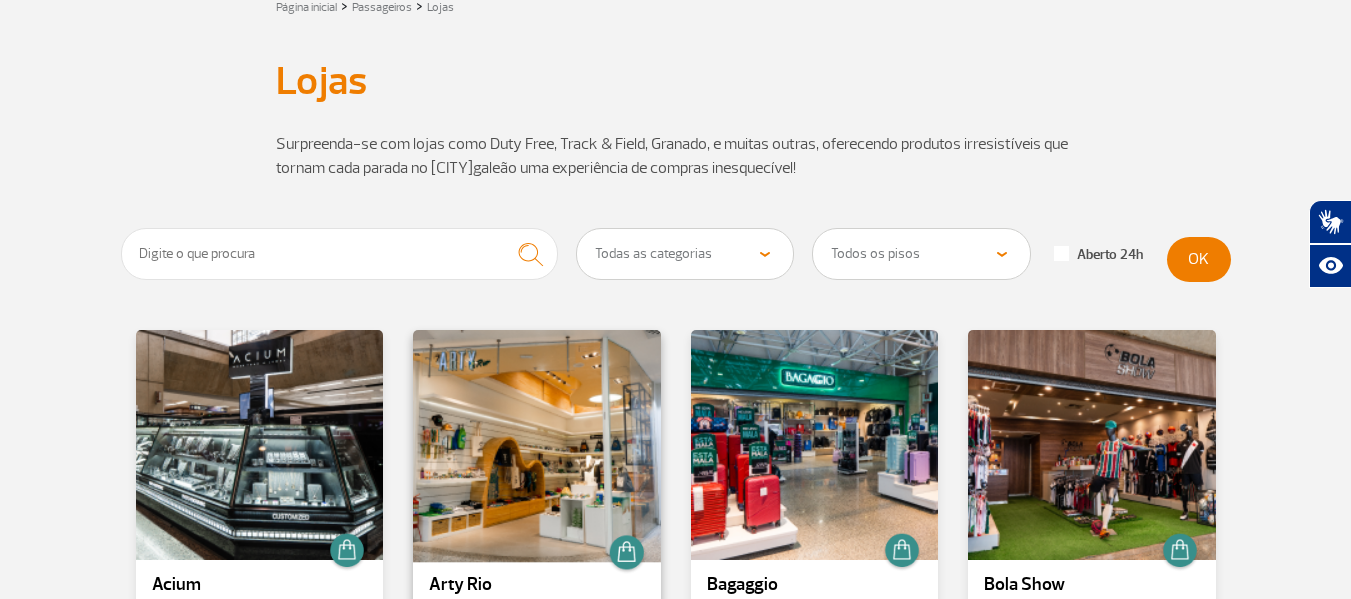 scroll, scrollTop: 200, scrollLeft: 0, axis: vertical 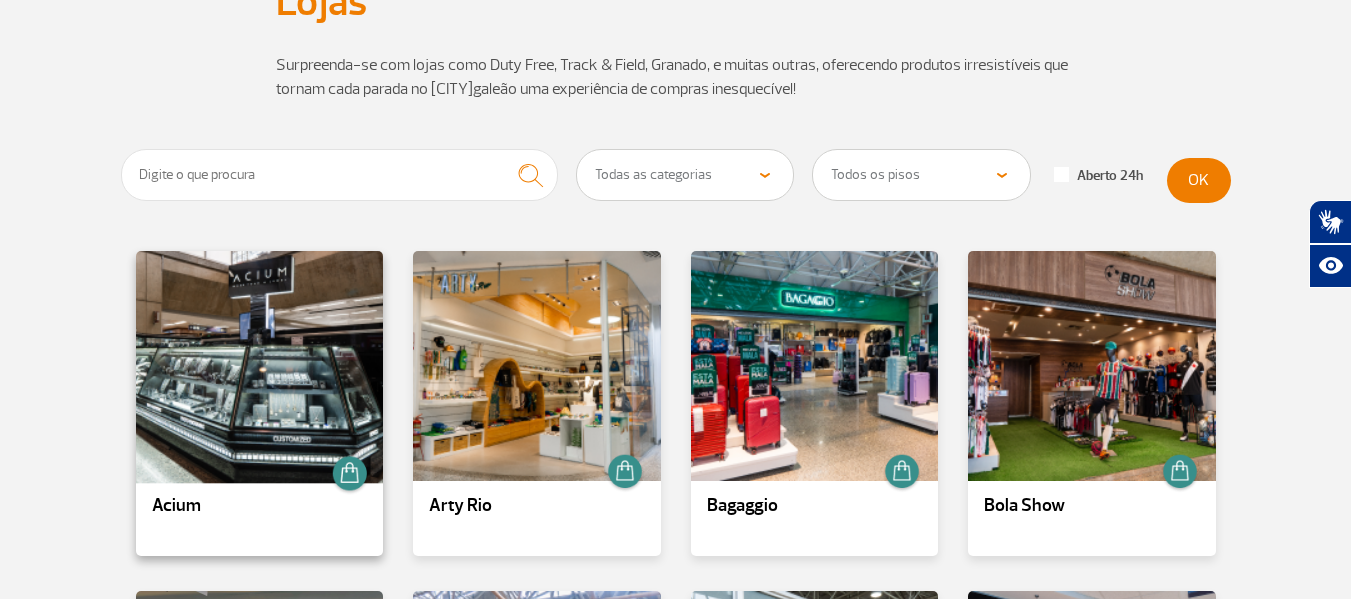 click at bounding box center [259, 366] 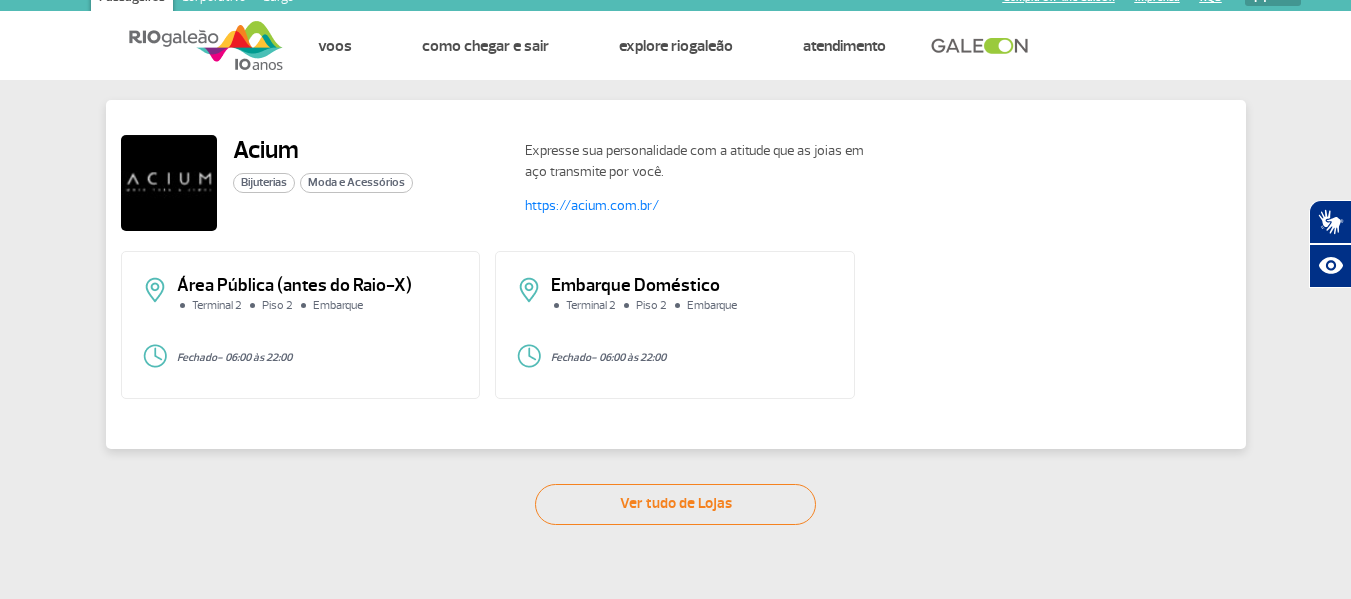 scroll, scrollTop: 0, scrollLeft: 0, axis: both 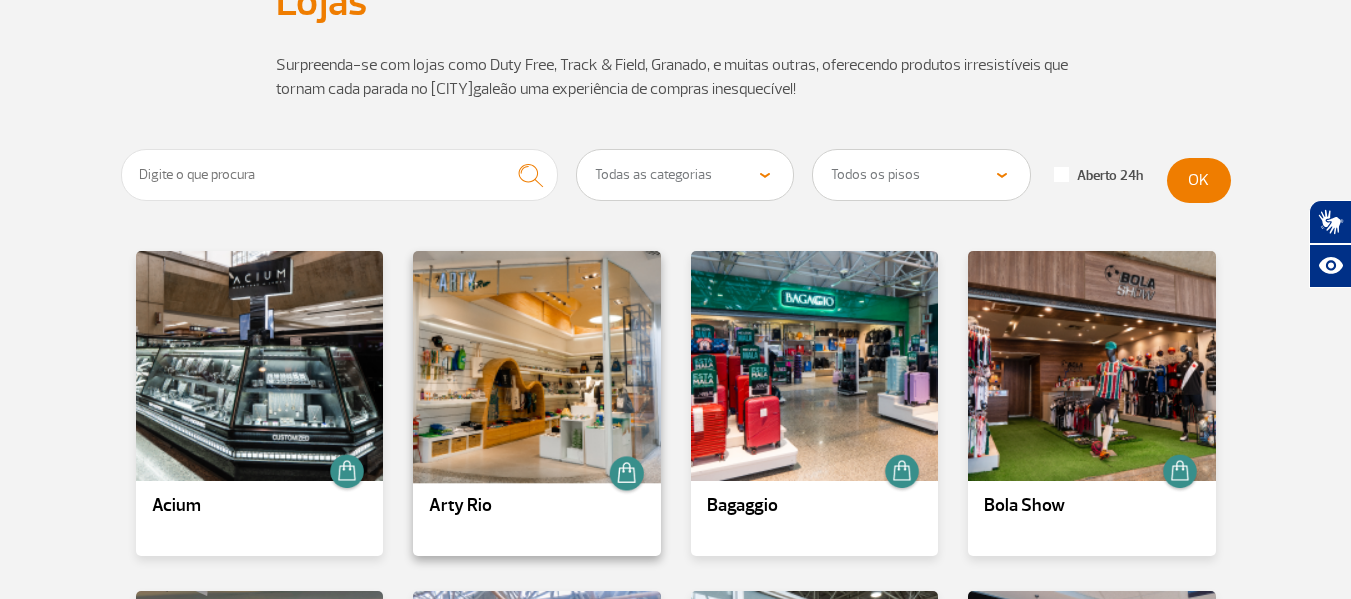click at bounding box center (537, 366) 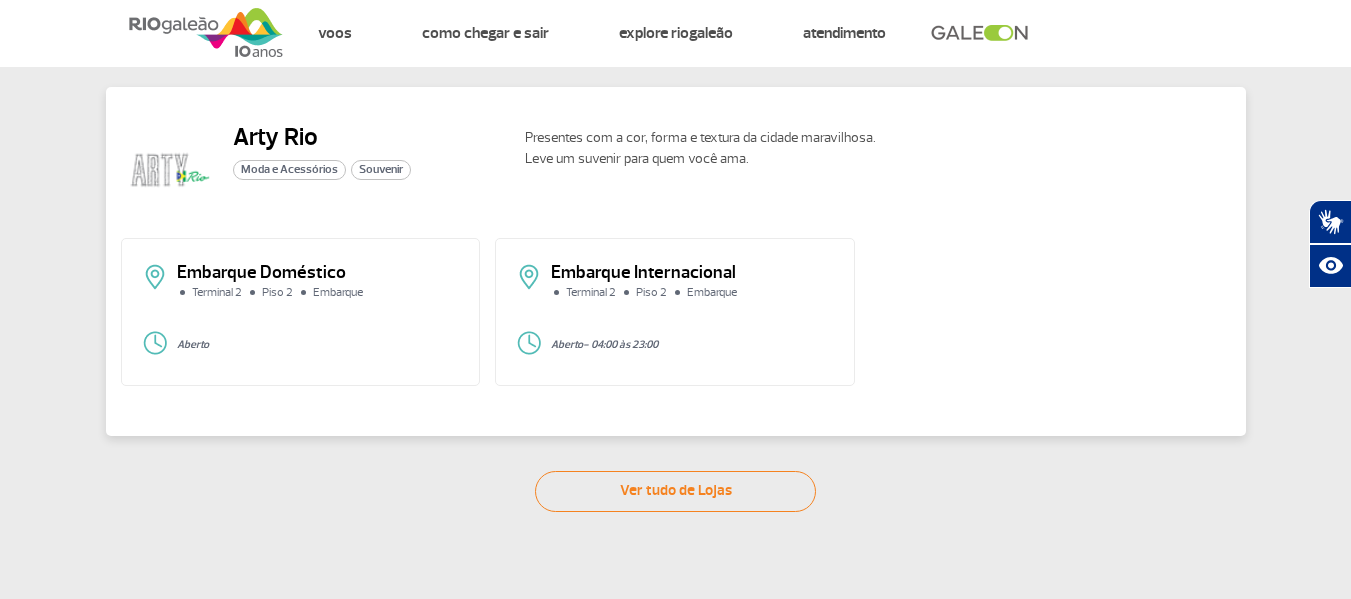 scroll, scrollTop: 0, scrollLeft: 0, axis: both 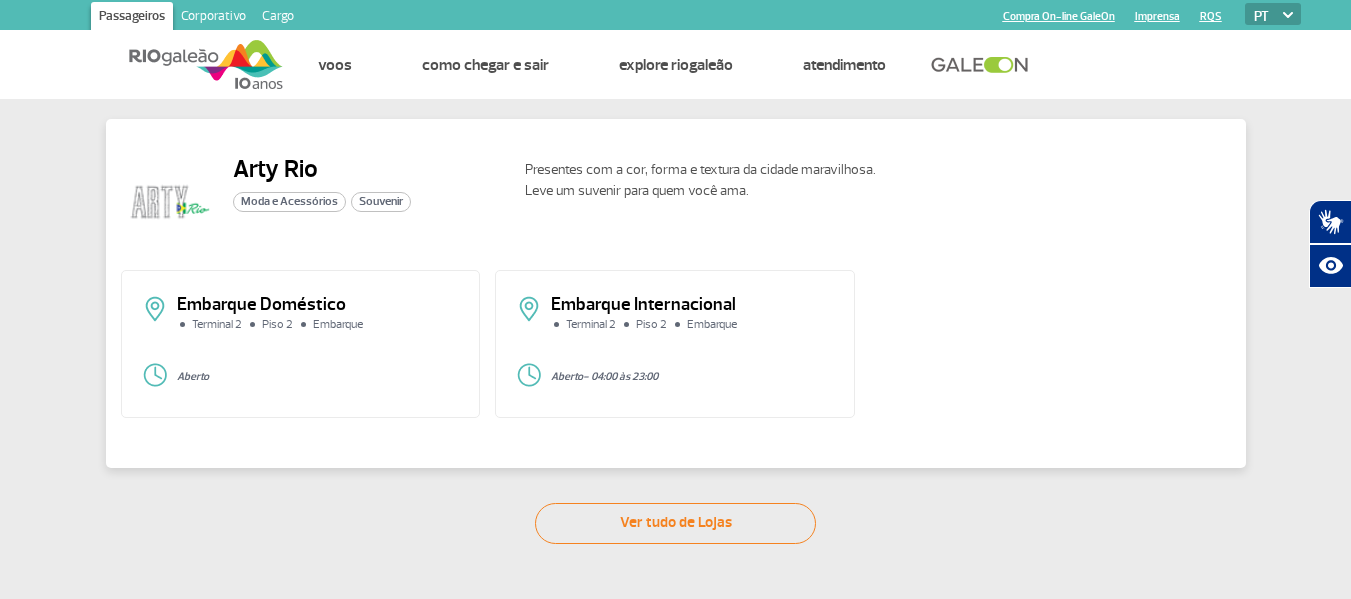 click on "Embarque" 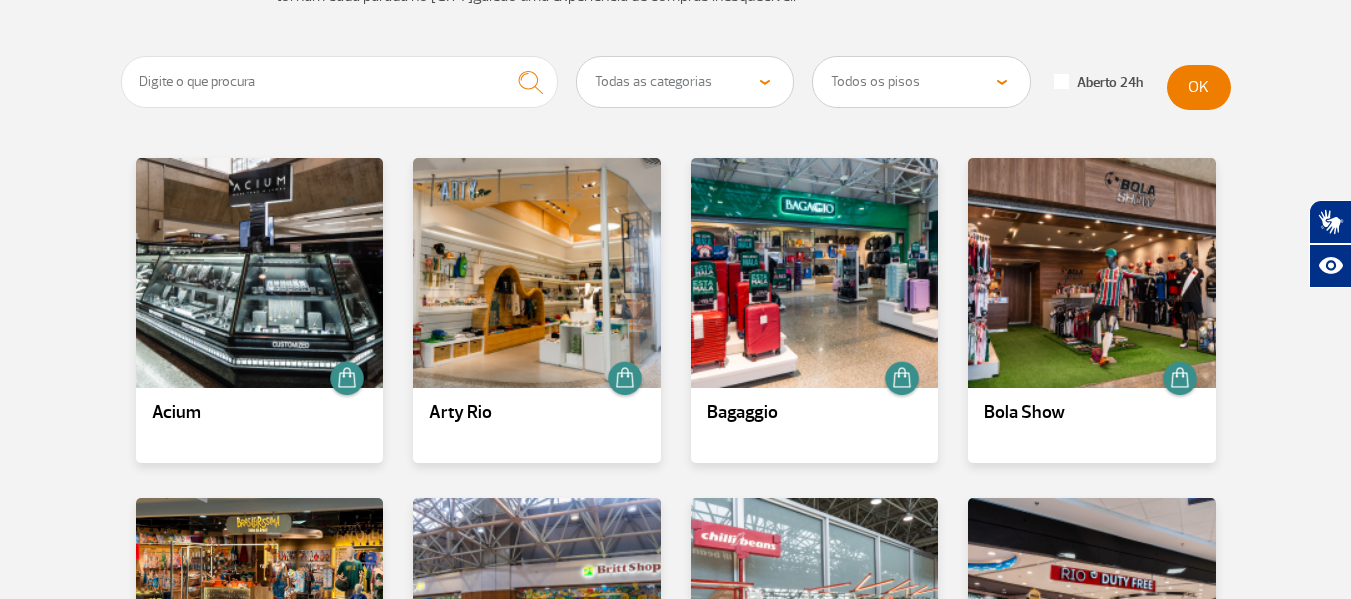 scroll, scrollTop: 300, scrollLeft: 0, axis: vertical 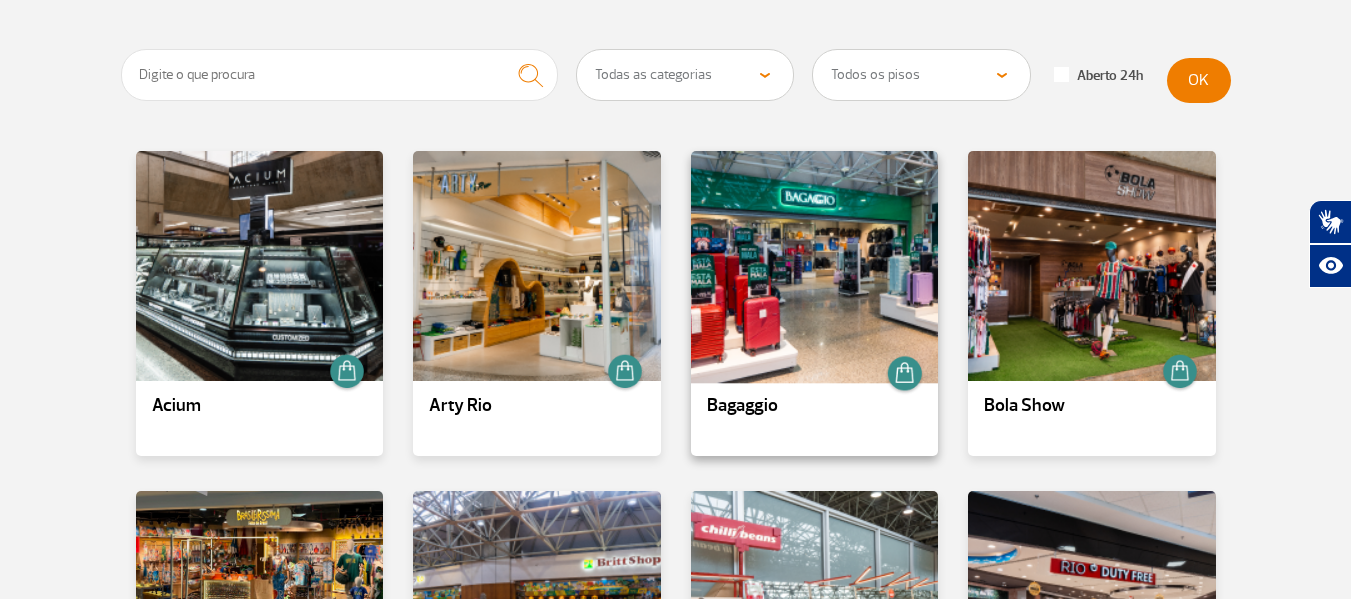 click at bounding box center [814, 266] 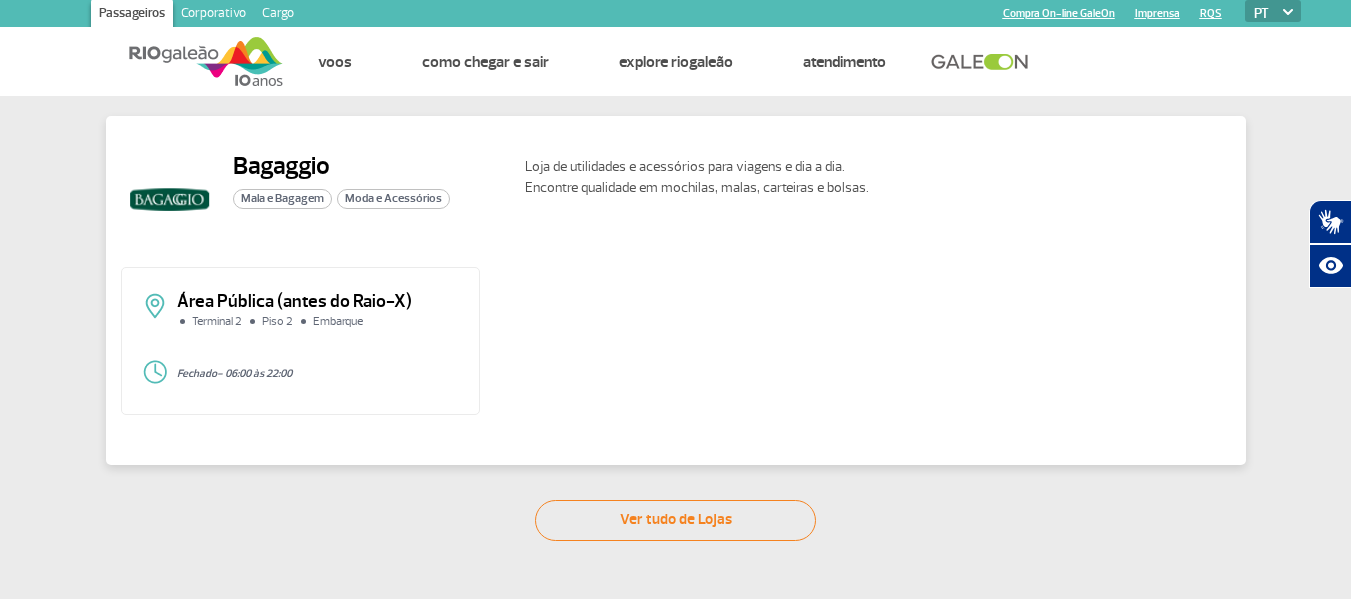 scroll, scrollTop: 0, scrollLeft: 0, axis: both 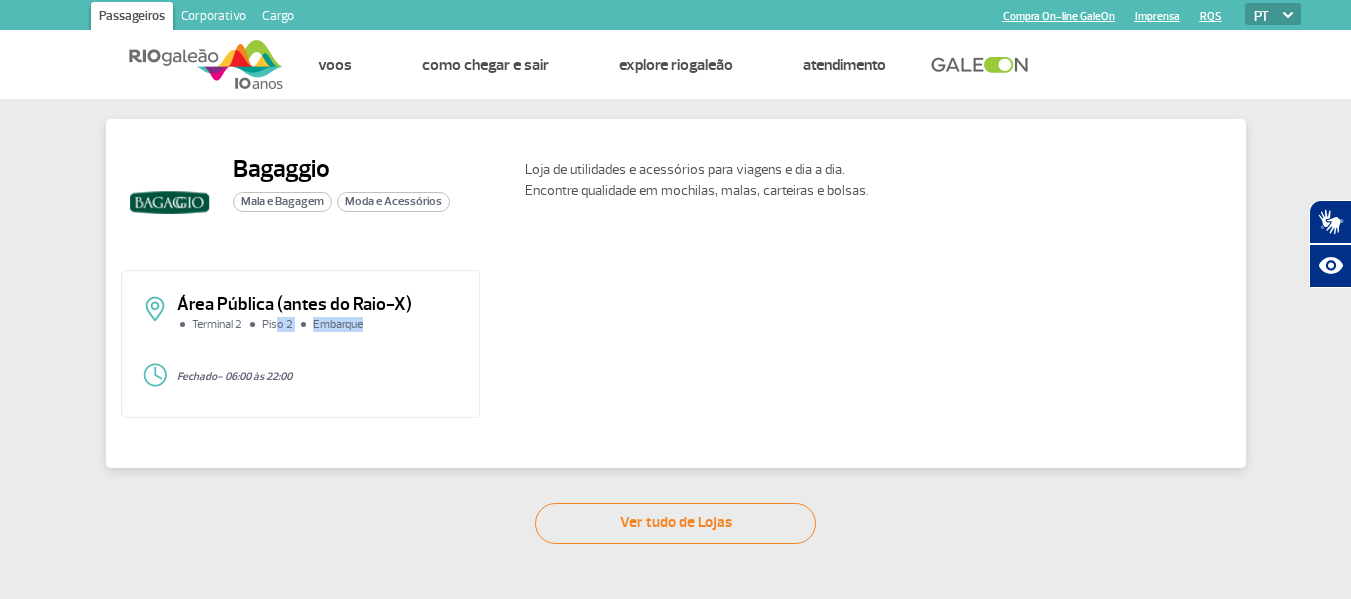 drag, startPoint x: 280, startPoint y: 318, endPoint x: 441, endPoint y: 342, distance: 162.77899 